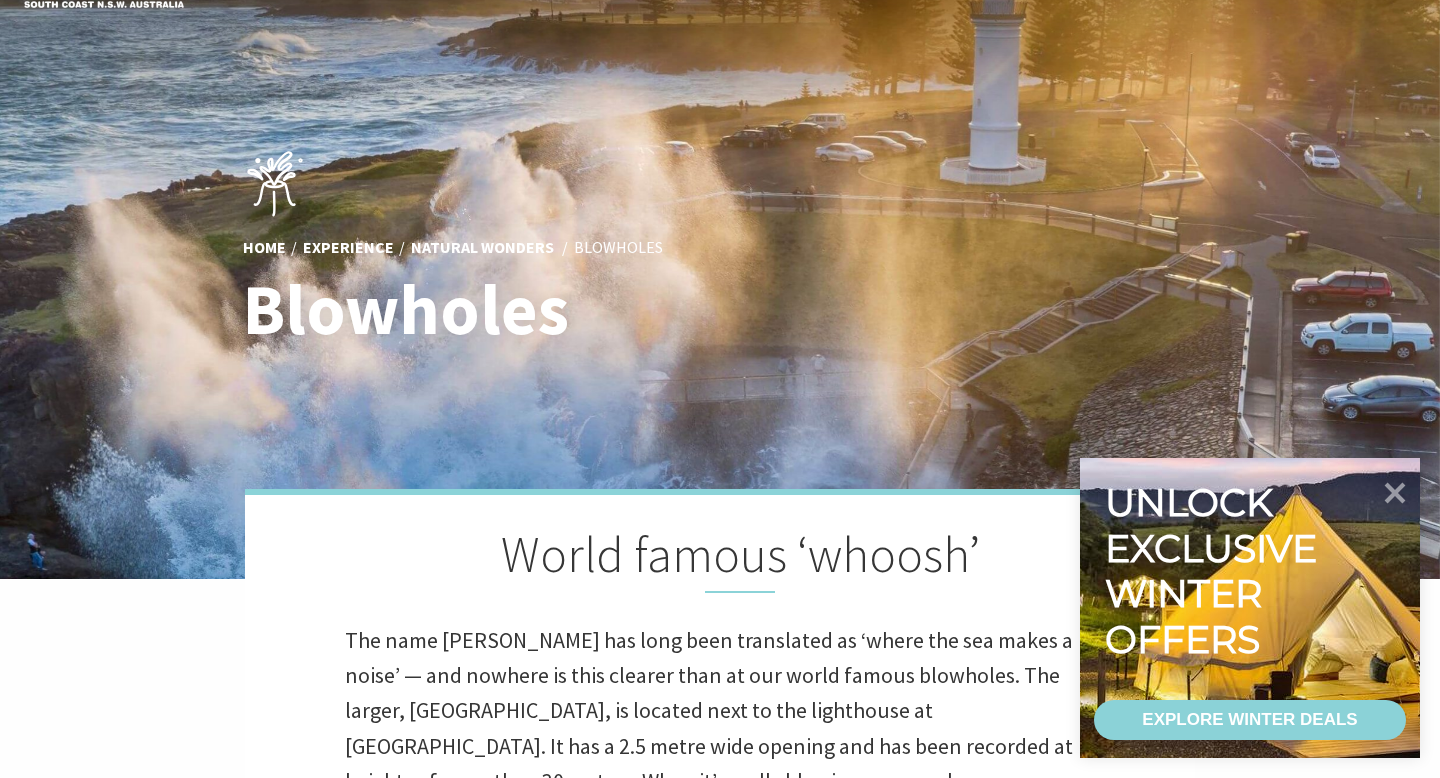 scroll, scrollTop: 382, scrollLeft: 0, axis: vertical 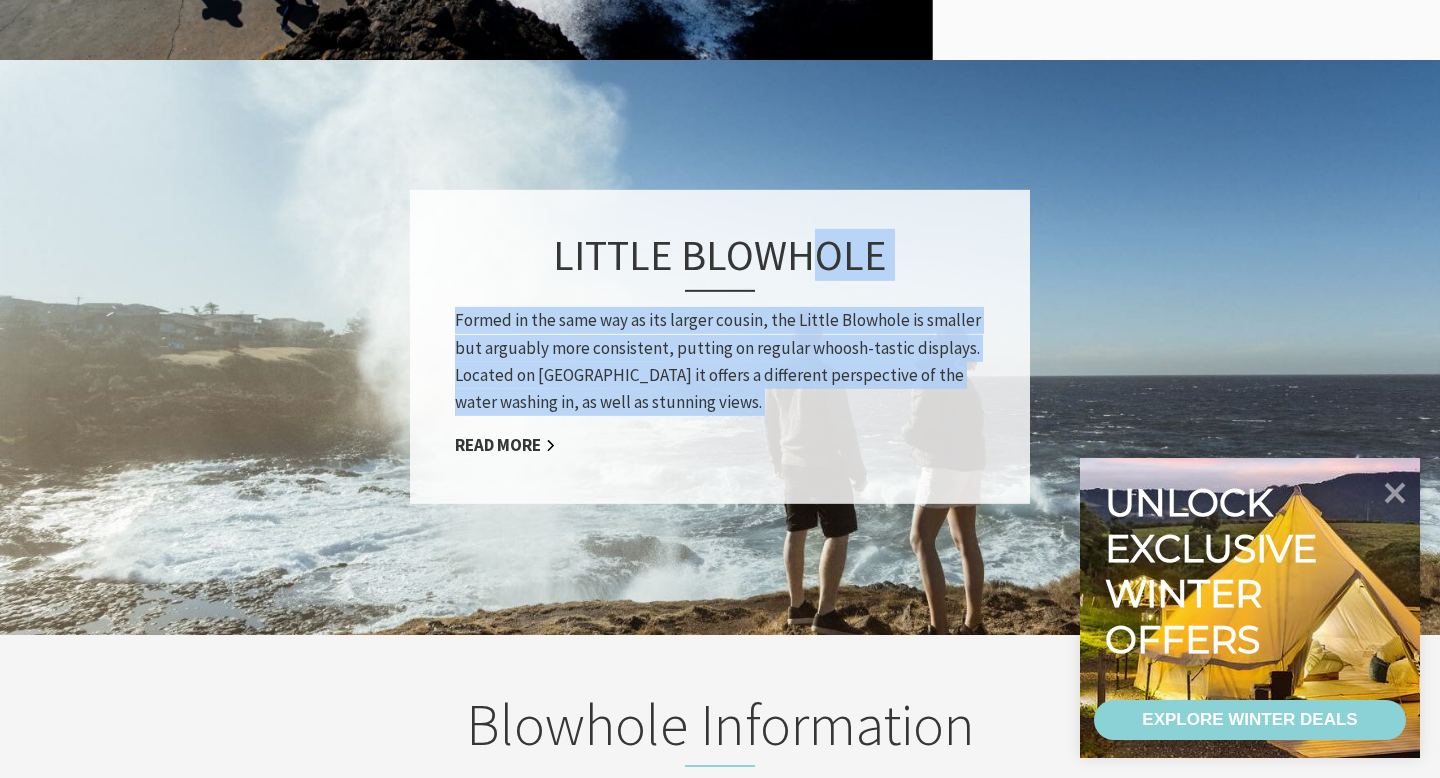 drag, startPoint x: 801, startPoint y: 220, endPoint x: 801, endPoint y: 440, distance: 220 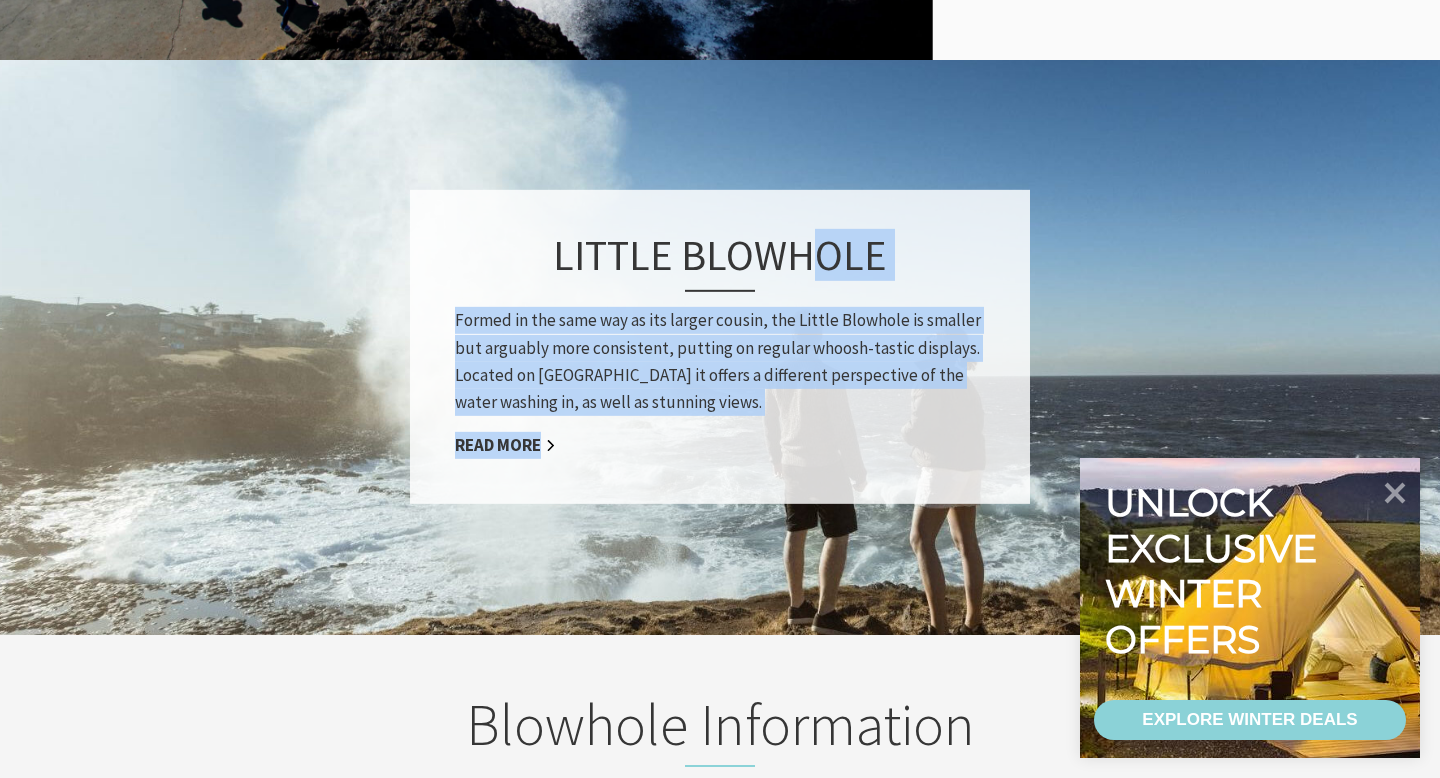 click on "Little Blowhole
Formed in the same way as its larger cousin, the Little Blowhole is smaller but arguably more consistent, putting on regular whoosh-tastic displays. Located on [GEOGRAPHIC_DATA] it offers a different perspective of the water washing in, as well as stunning views.
Read More" at bounding box center [720, 347] 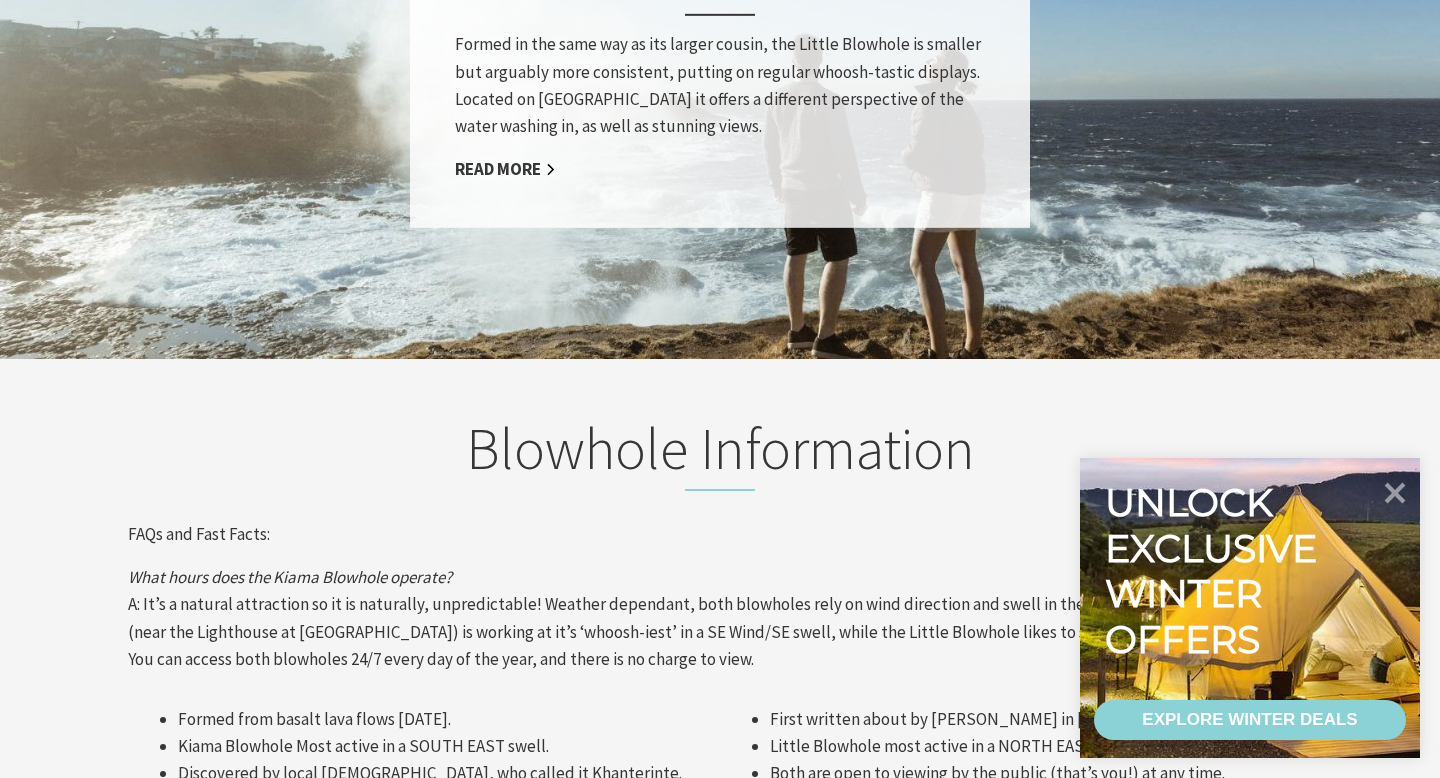 scroll, scrollTop: 2151, scrollLeft: 0, axis: vertical 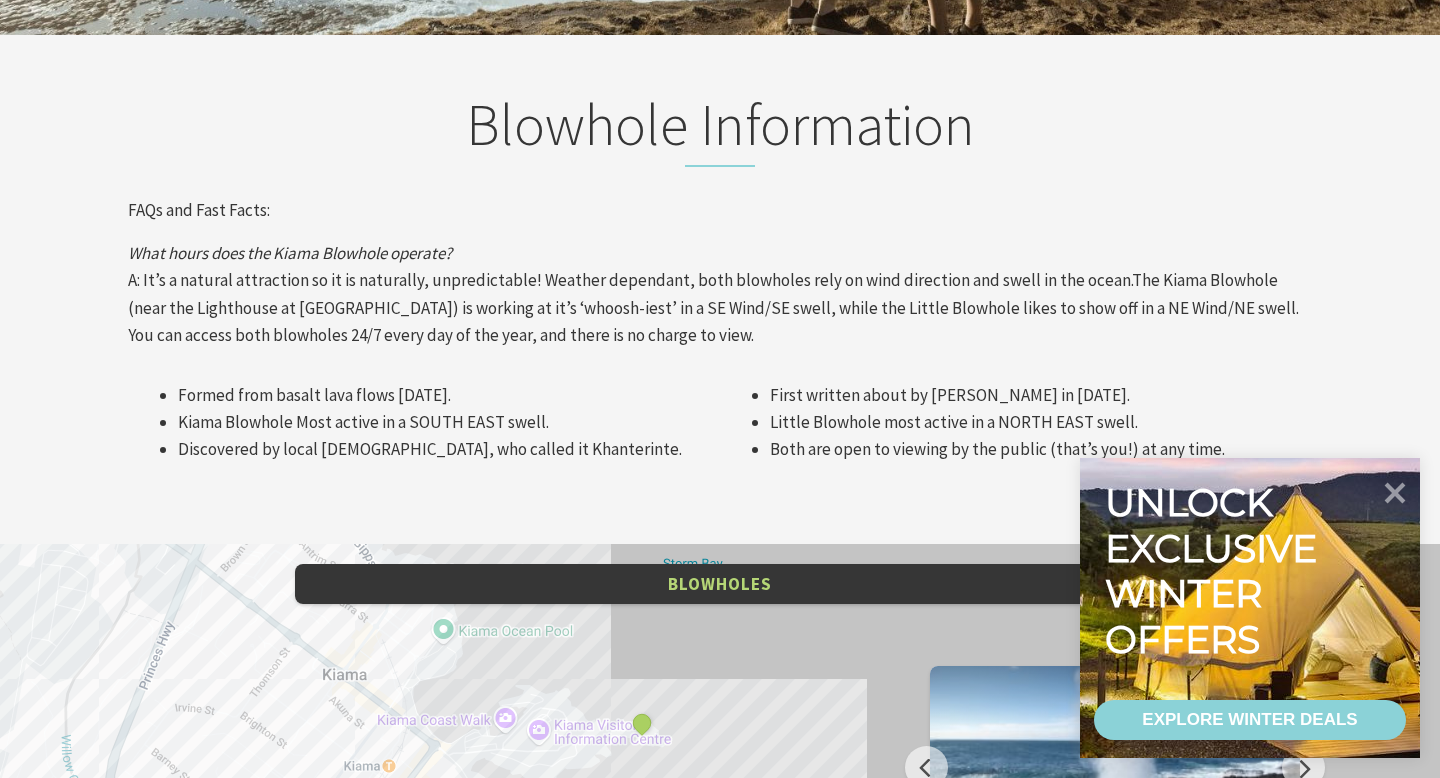 drag, startPoint x: 570, startPoint y: 239, endPoint x: 570, endPoint y: 350, distance: 111 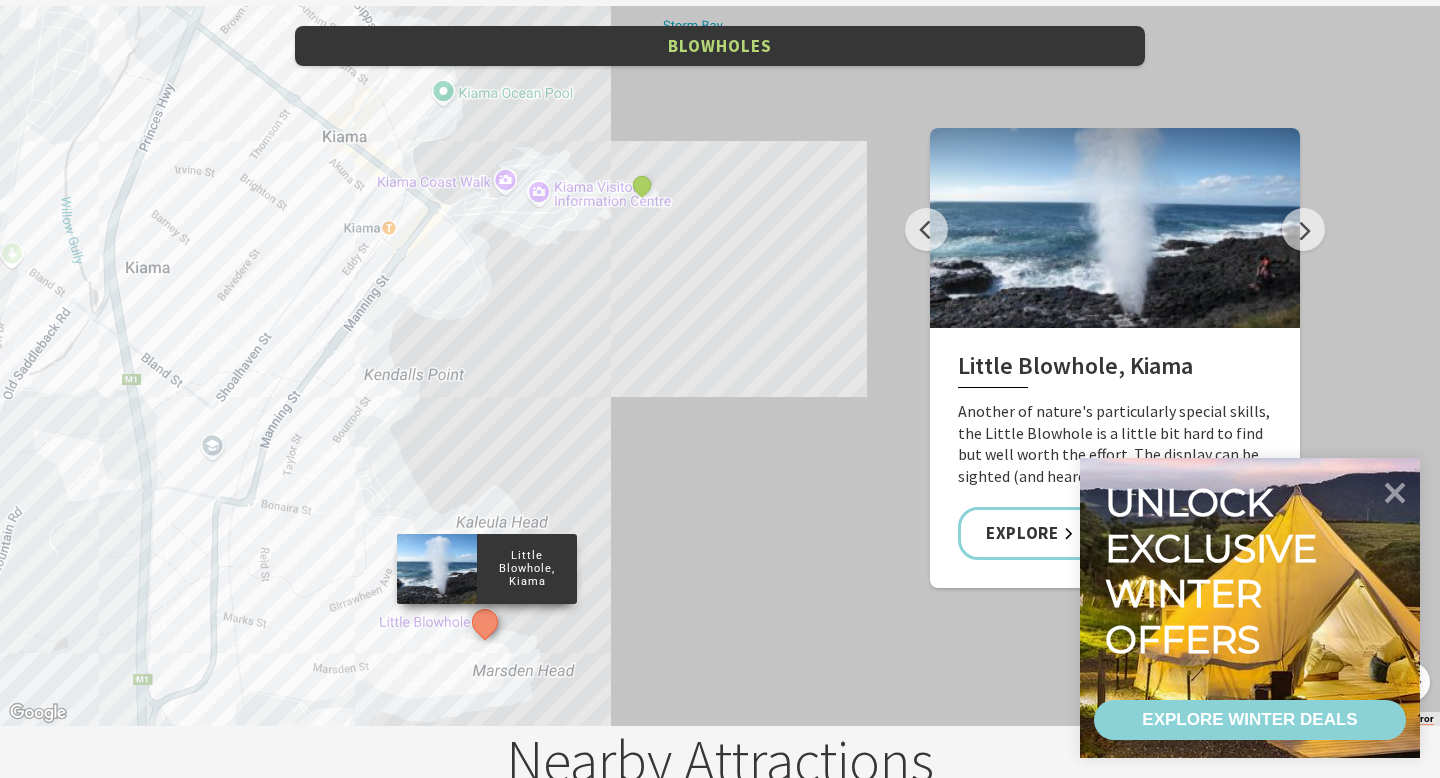scroll, scrollTop: 2643, scrollLeft: 0, axis: vertical 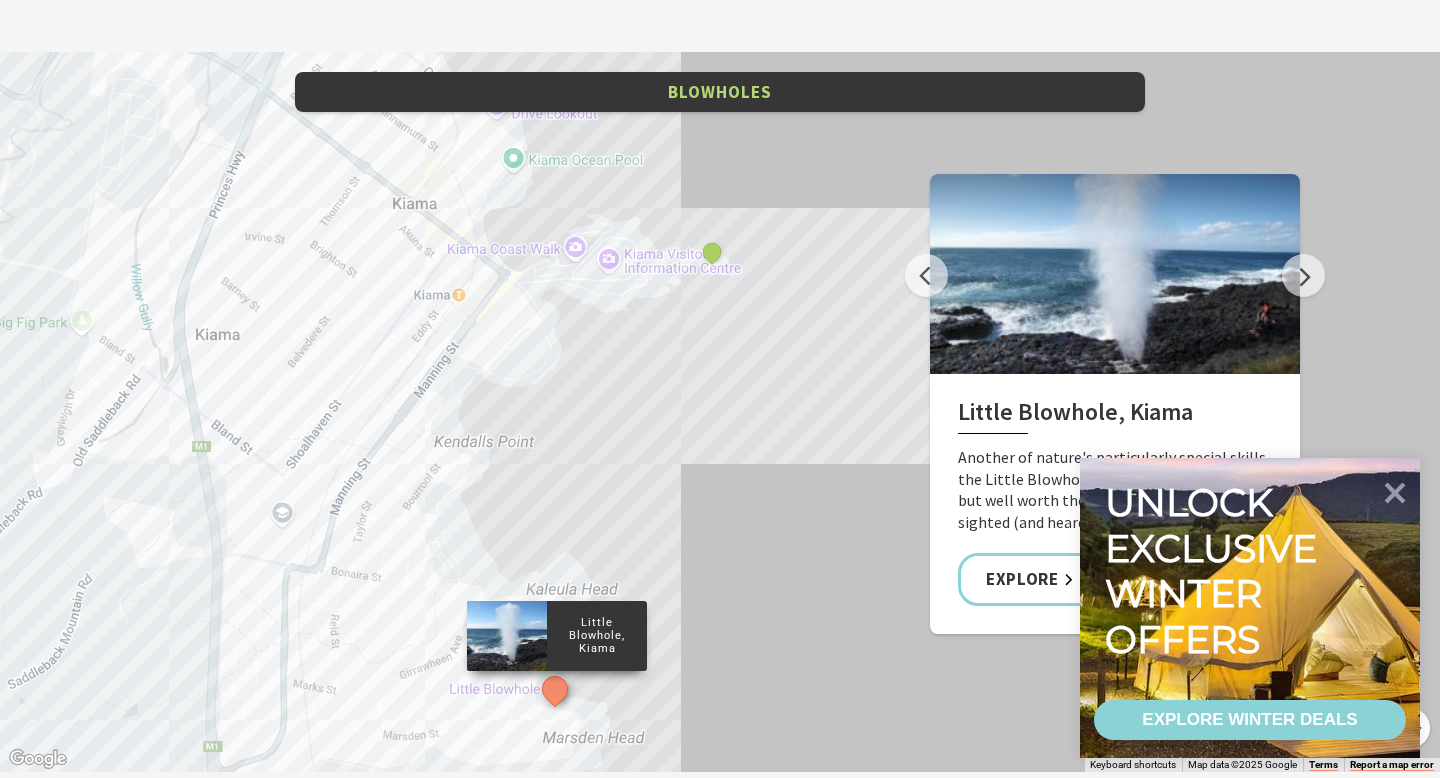drag, startPoint x: 789, startPoint y: 356, endPoint x: 1141, endPoint y: 438, distance: 361.42496 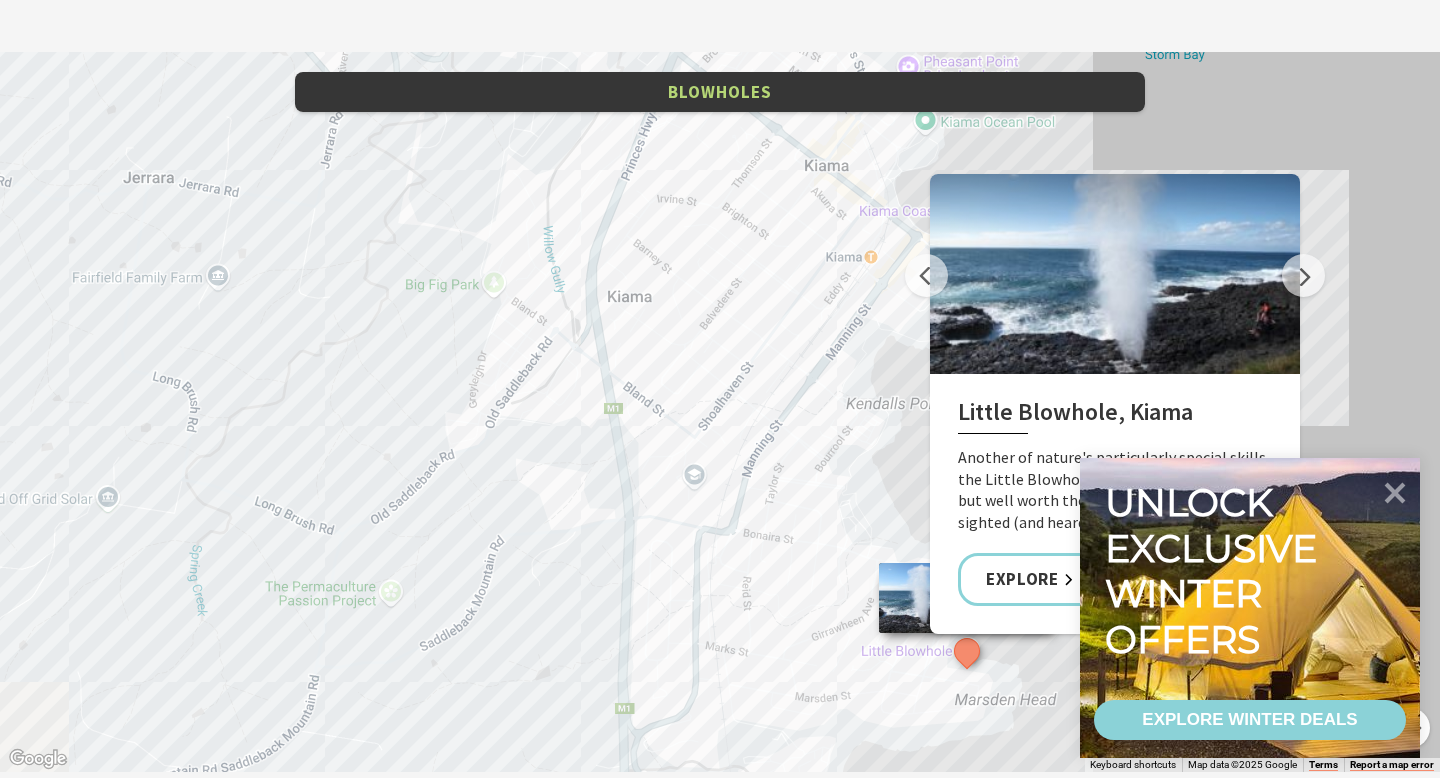 drag, startPoint x: 777, startPoint y: 456, endPoint x: 777, endPoint y: 338, distance: 118 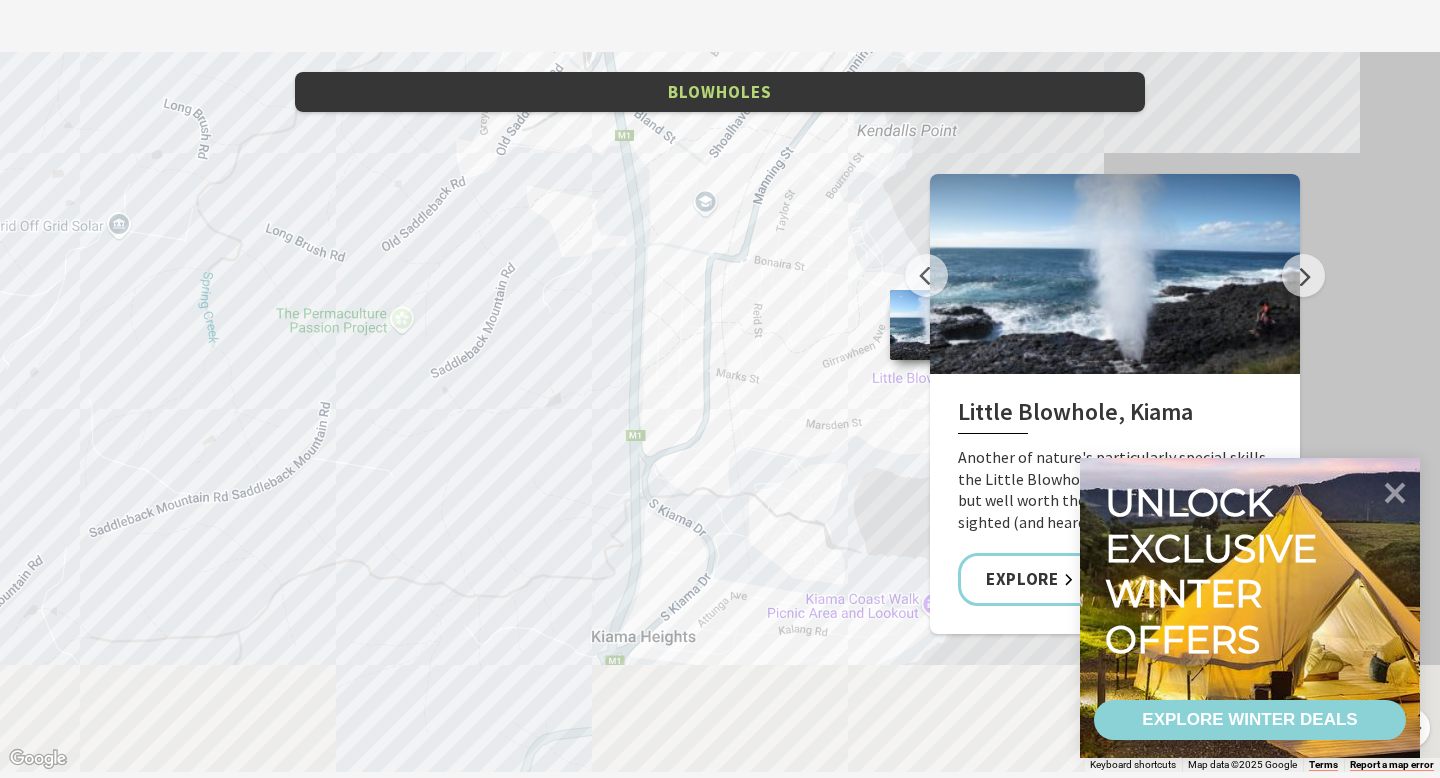 drag, startPoint x: 604, startPoint y: 575, endPoint x: 612, endPoint y: 316, distance: 259.12354 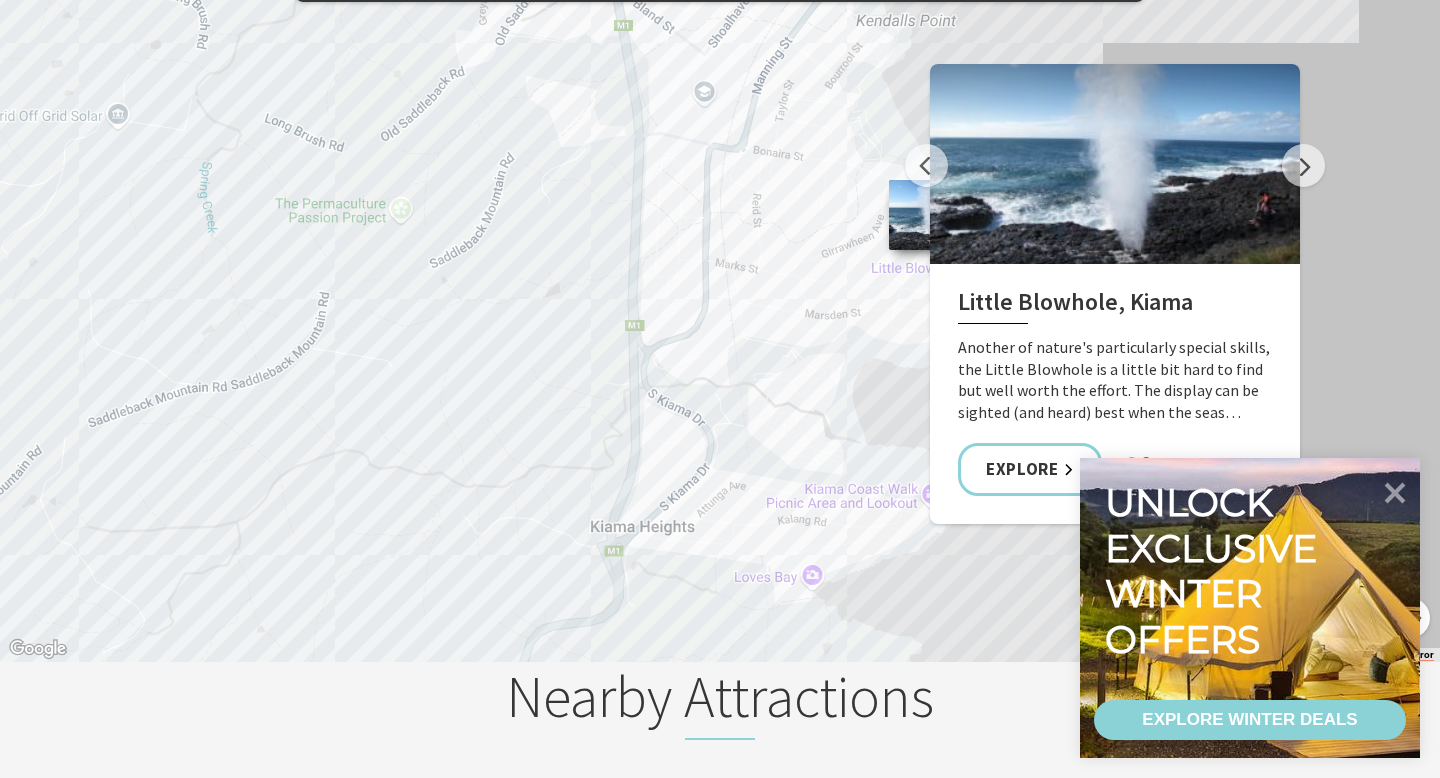 scroll, scrollTop: 2755, scrollLeft: 0, axis: vertical 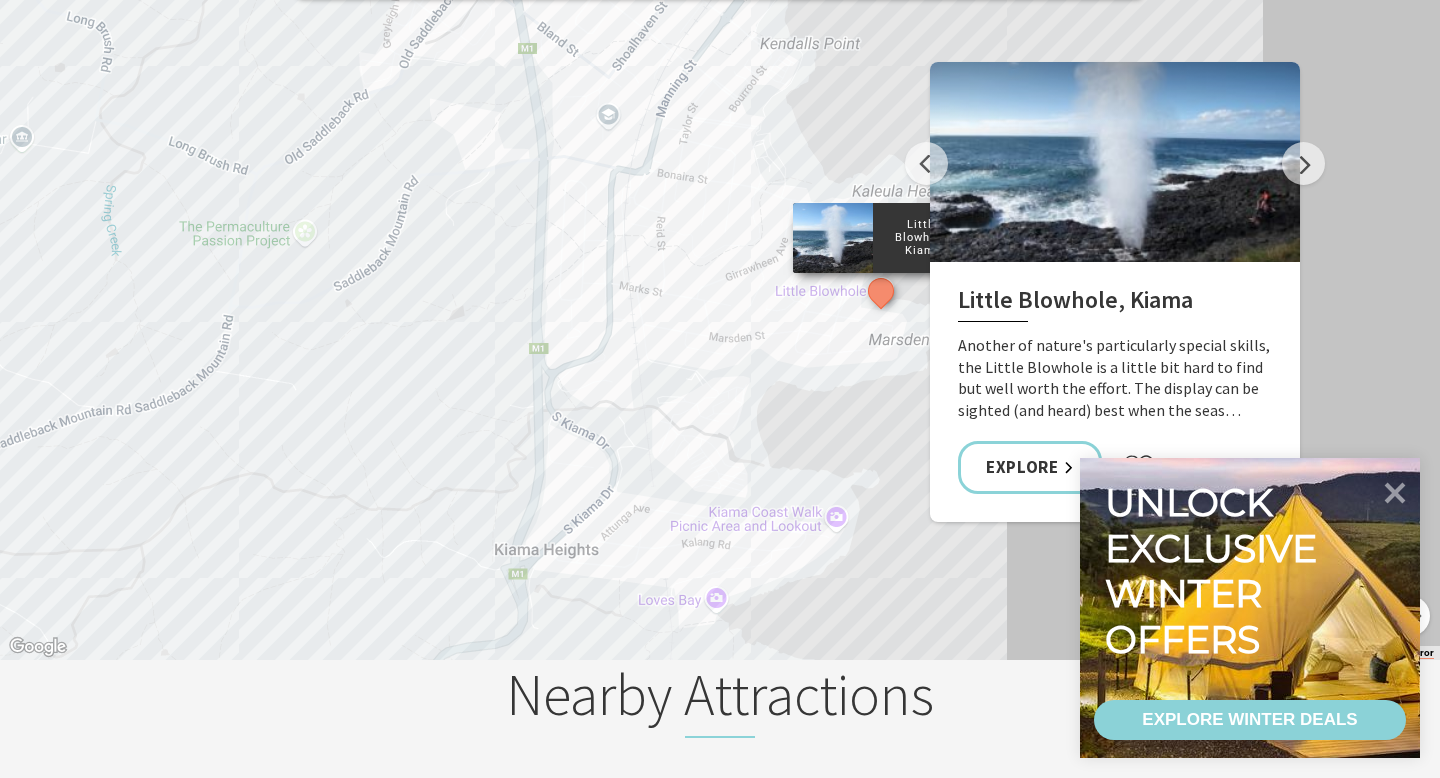 drag, startPoint x: 660, startPoint y: 251, endPoint x: 444, endPoint y: 322, distance: 227.36974 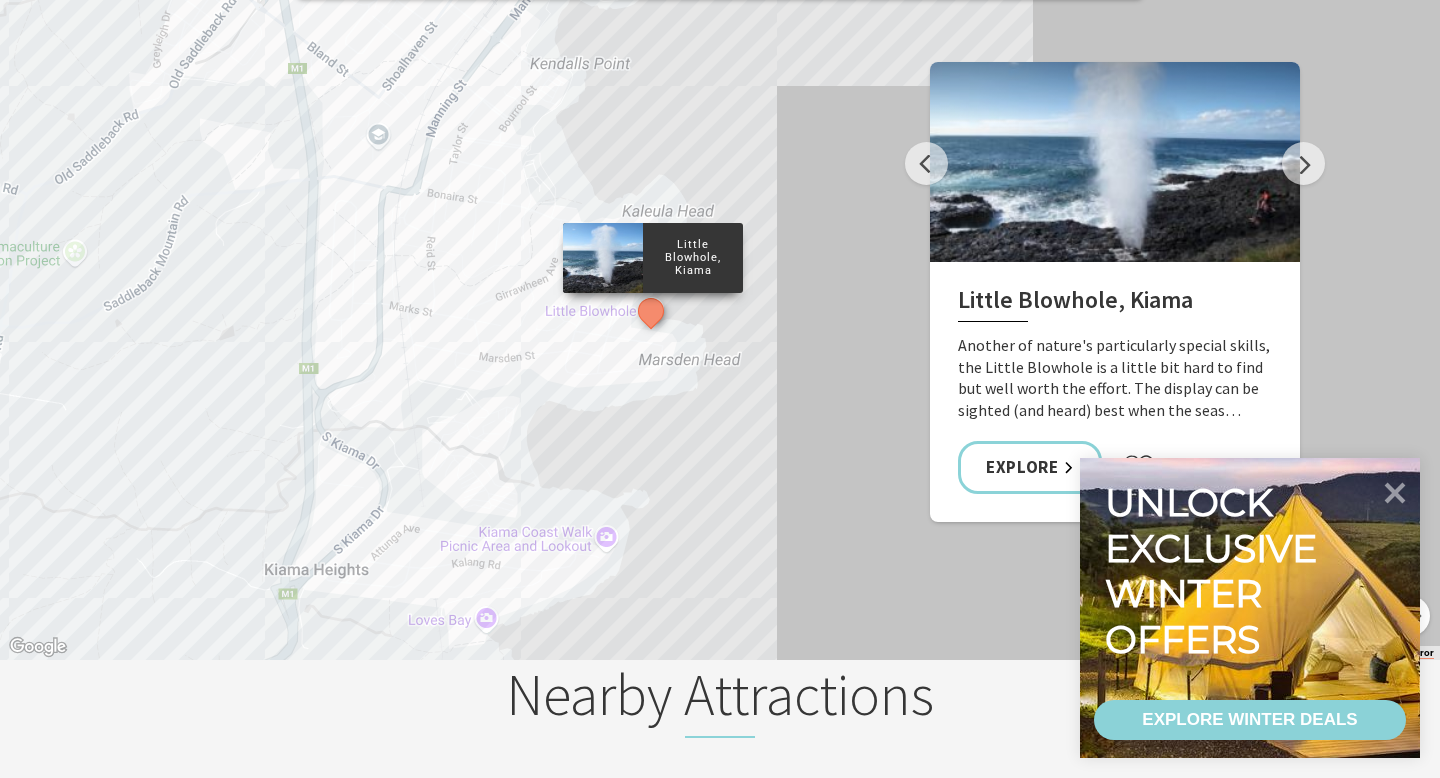 drag, startPoint x: 724, startPoint y: 512, endPoint x: 814, endPoint y: 343, distance: 191.47063 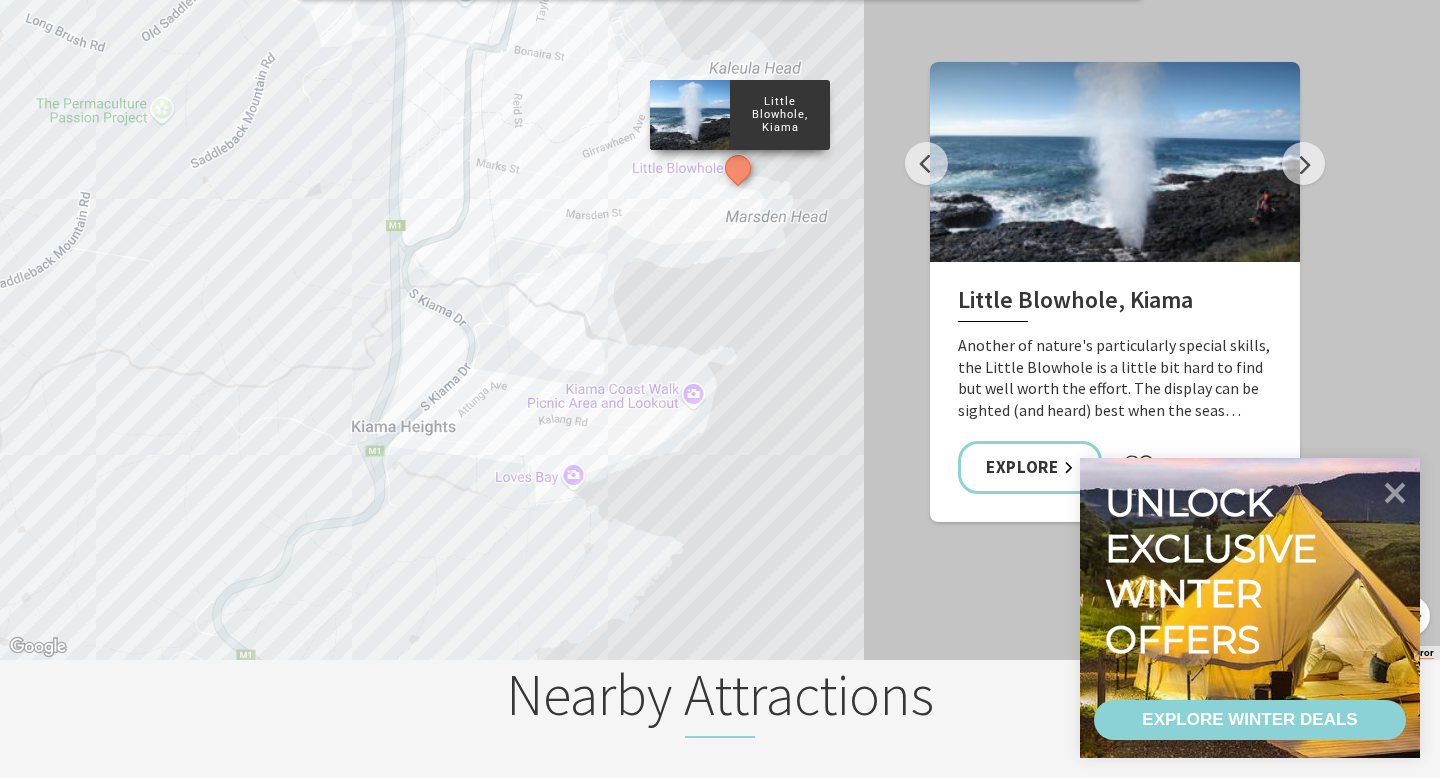 click on "To navigate, press the arrow keys. [GEOGRAPHIC_DATA], Kiama Kiama Blowhole" at bounding box center (720, 300) 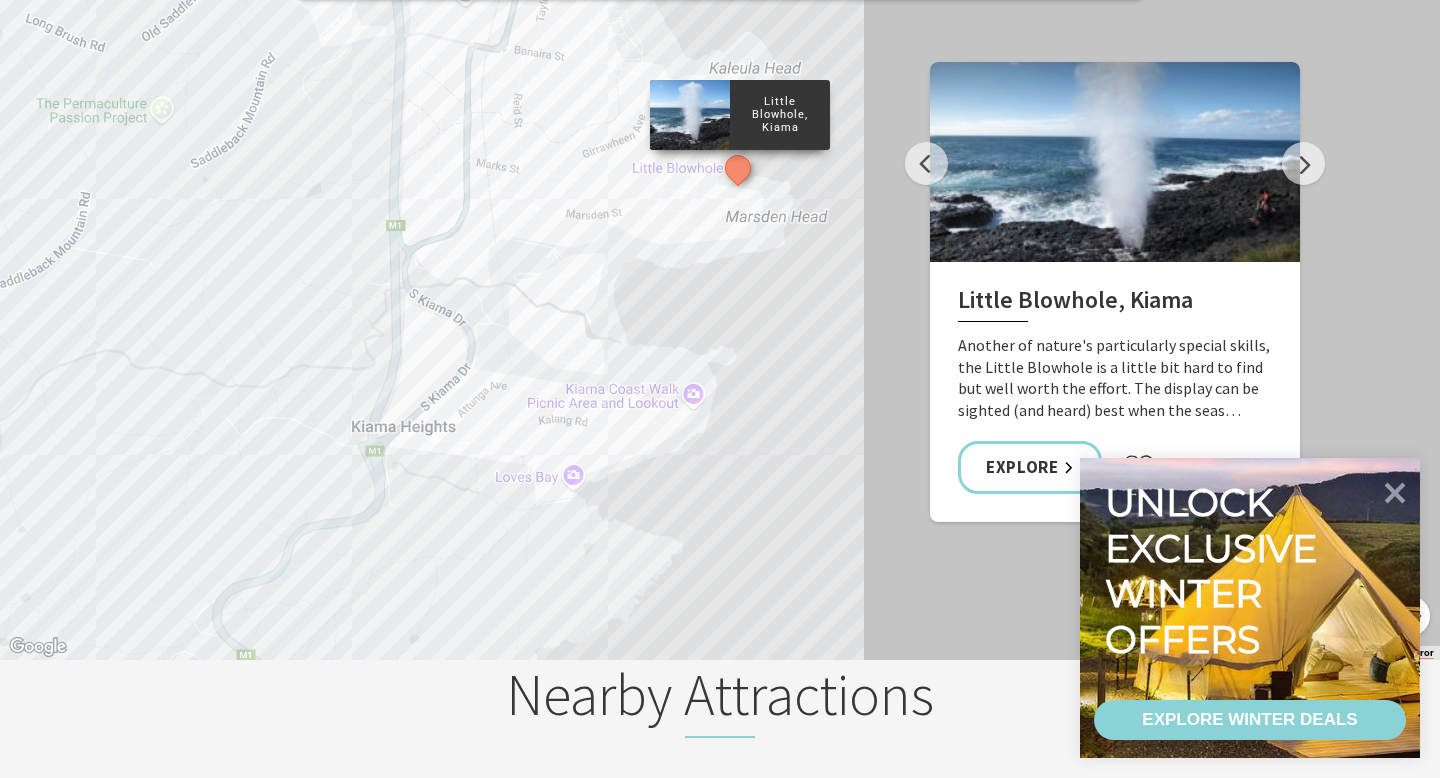 click on "To navigate, press the arrow keys. [GEOGRAPHIC_DATA], Kiama Kiama Blowhole" at bounding box center (720, 300) 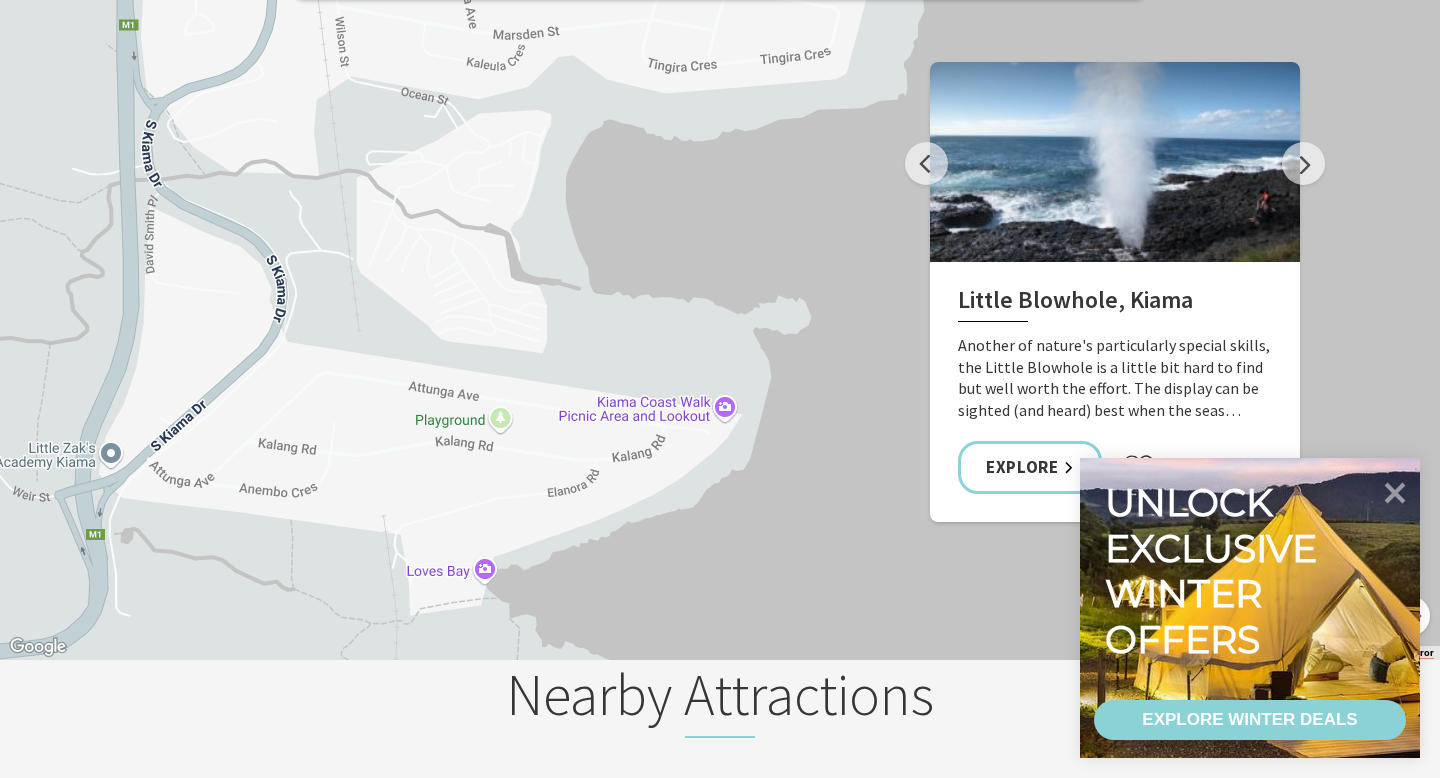 click on "To navigate, press the arrow keys. [GEOGRAPHIC_DATA], Kiama Kiama Blowhole" at bounding box center [720, 300] 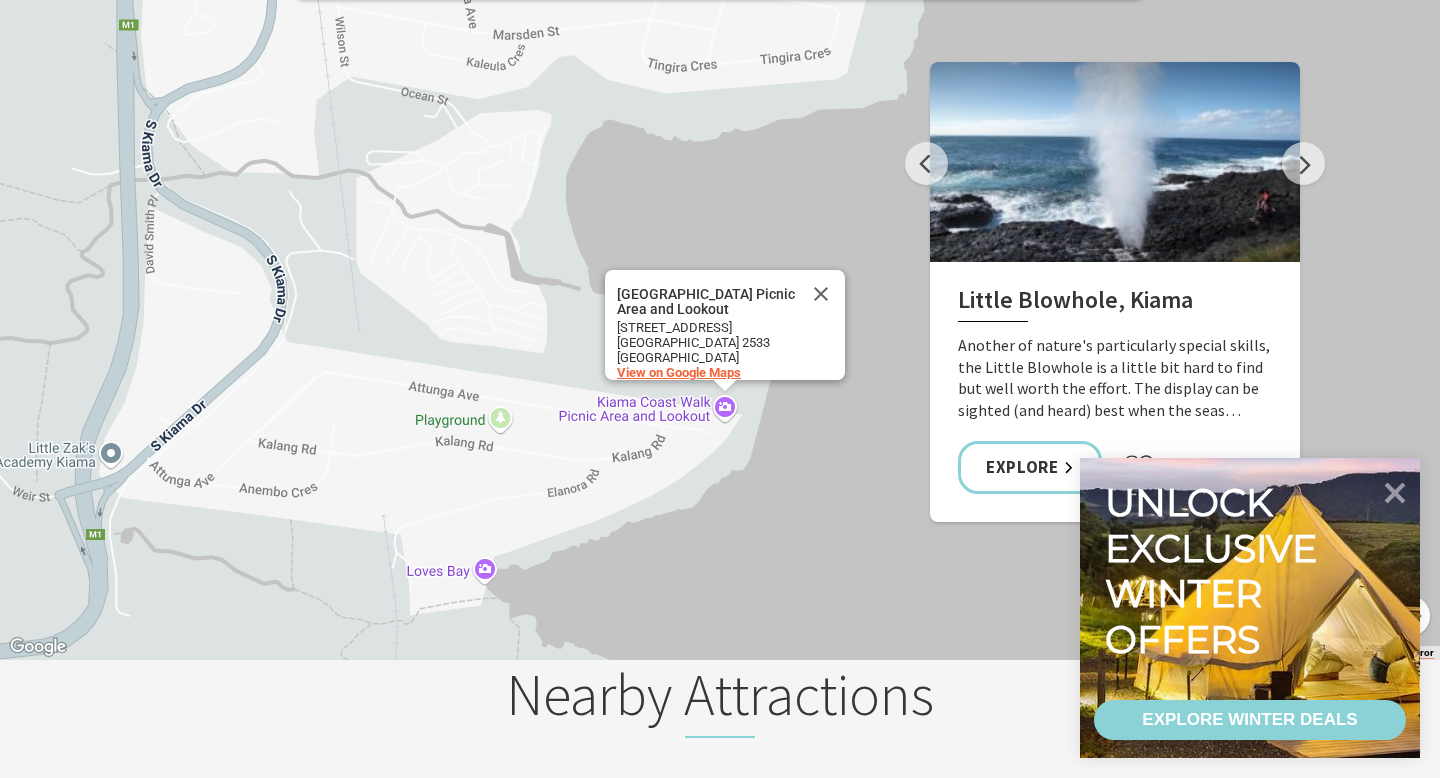 click on "View on Google Maps" at bounding box center (679, 372) 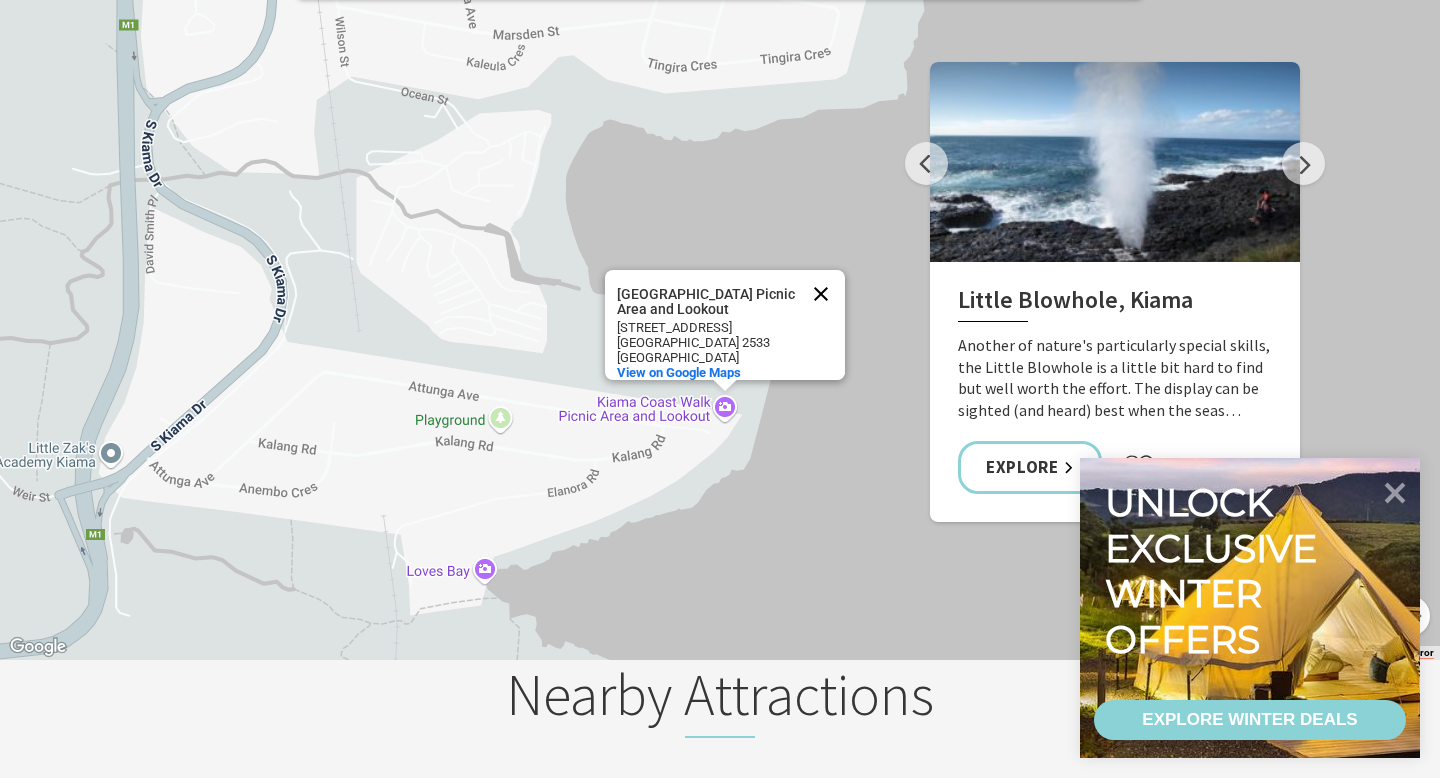 click at bounding box center (821, 294) 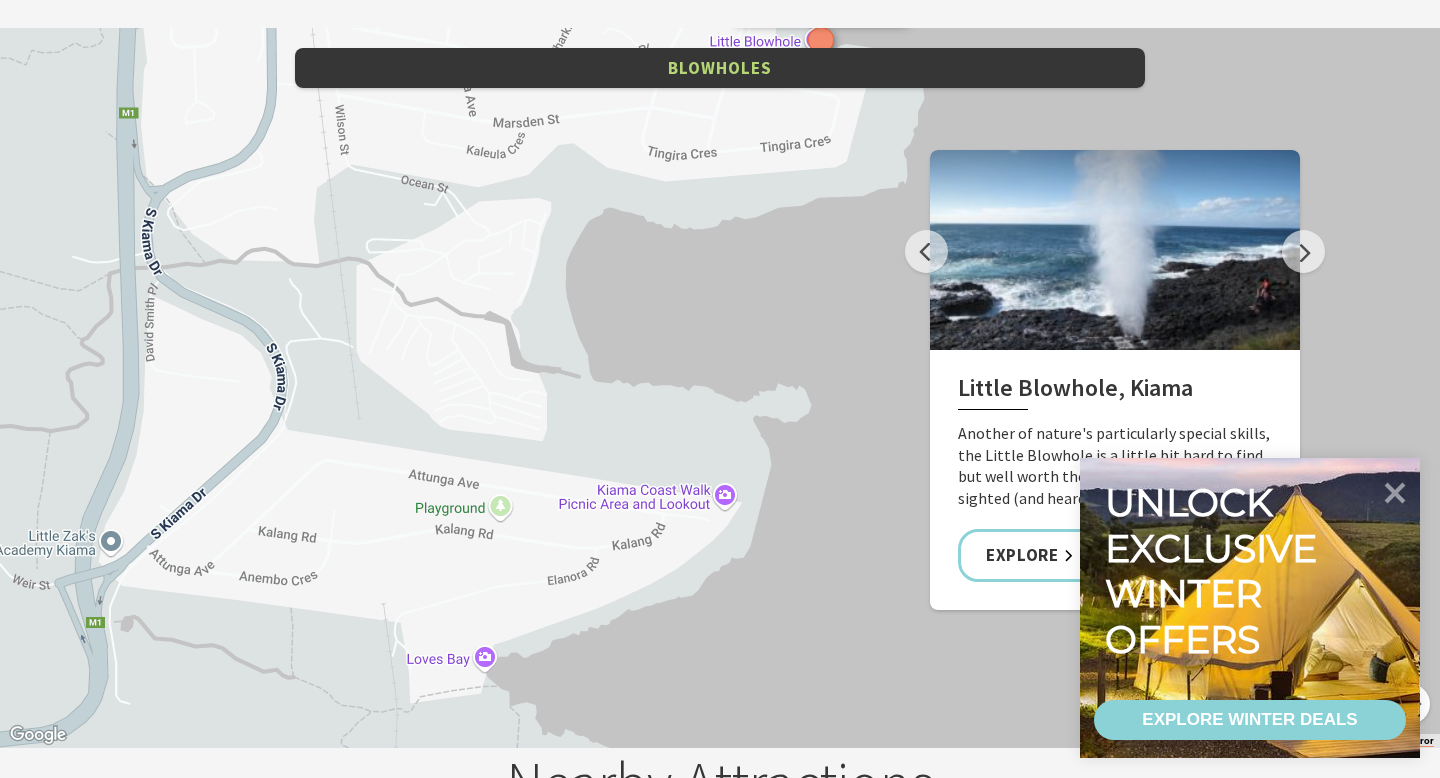 scroll, scrollTop: 2682, scrollLeft: 0, axis: vertical 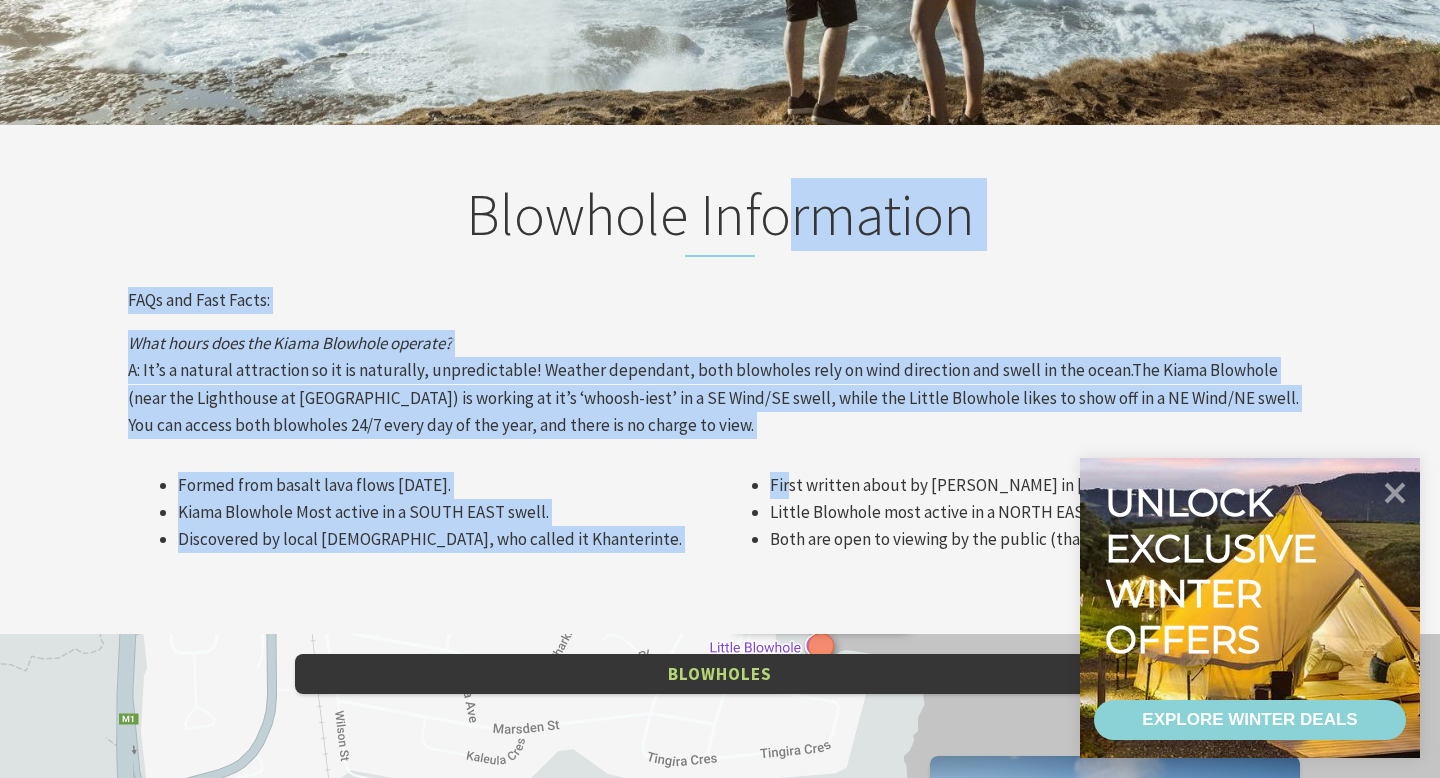 drag, startPoint x: 787, startPoint y: 194, endPoint x: 787, endPoint y: 437, distance: 243 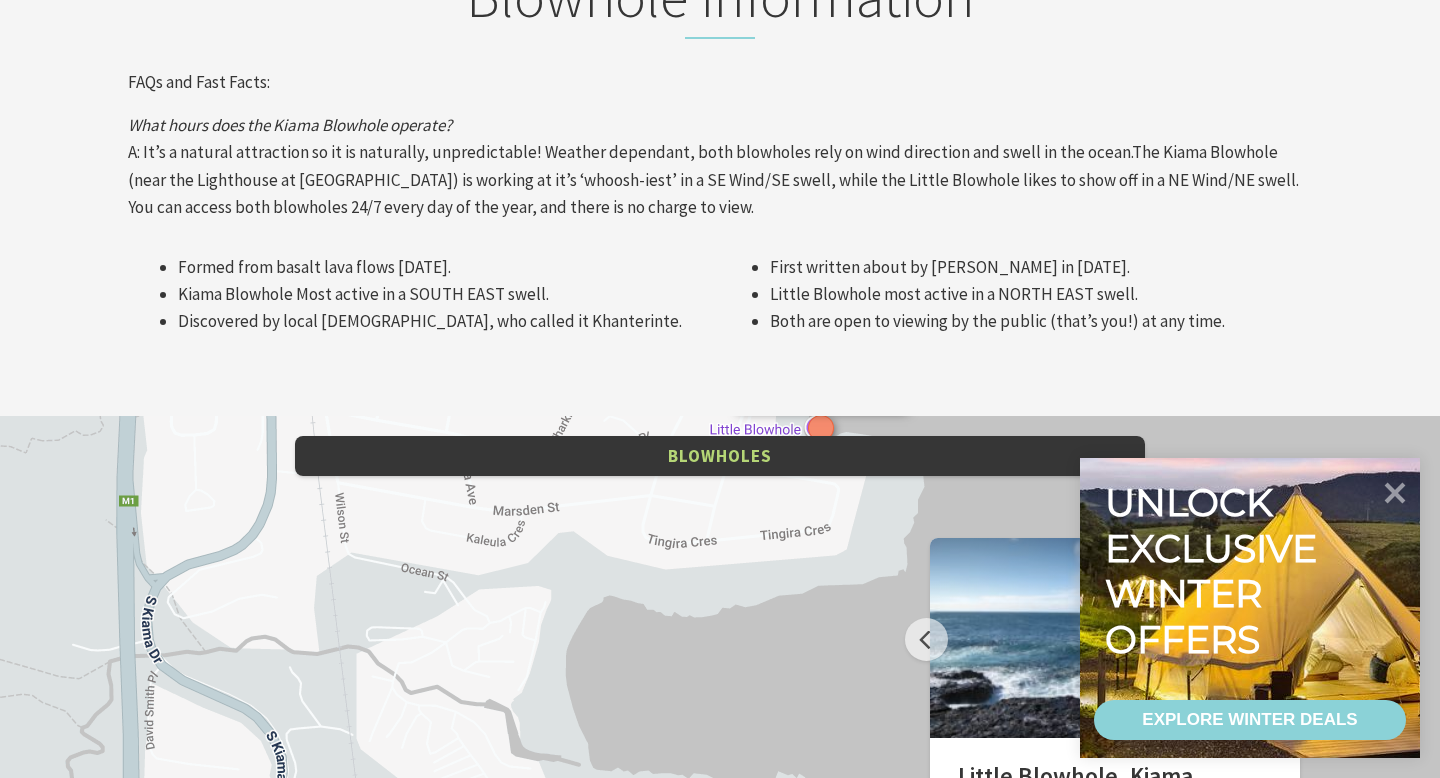 scroll, scrollTop: 2280, scrollLeft: 0, axis: vertical 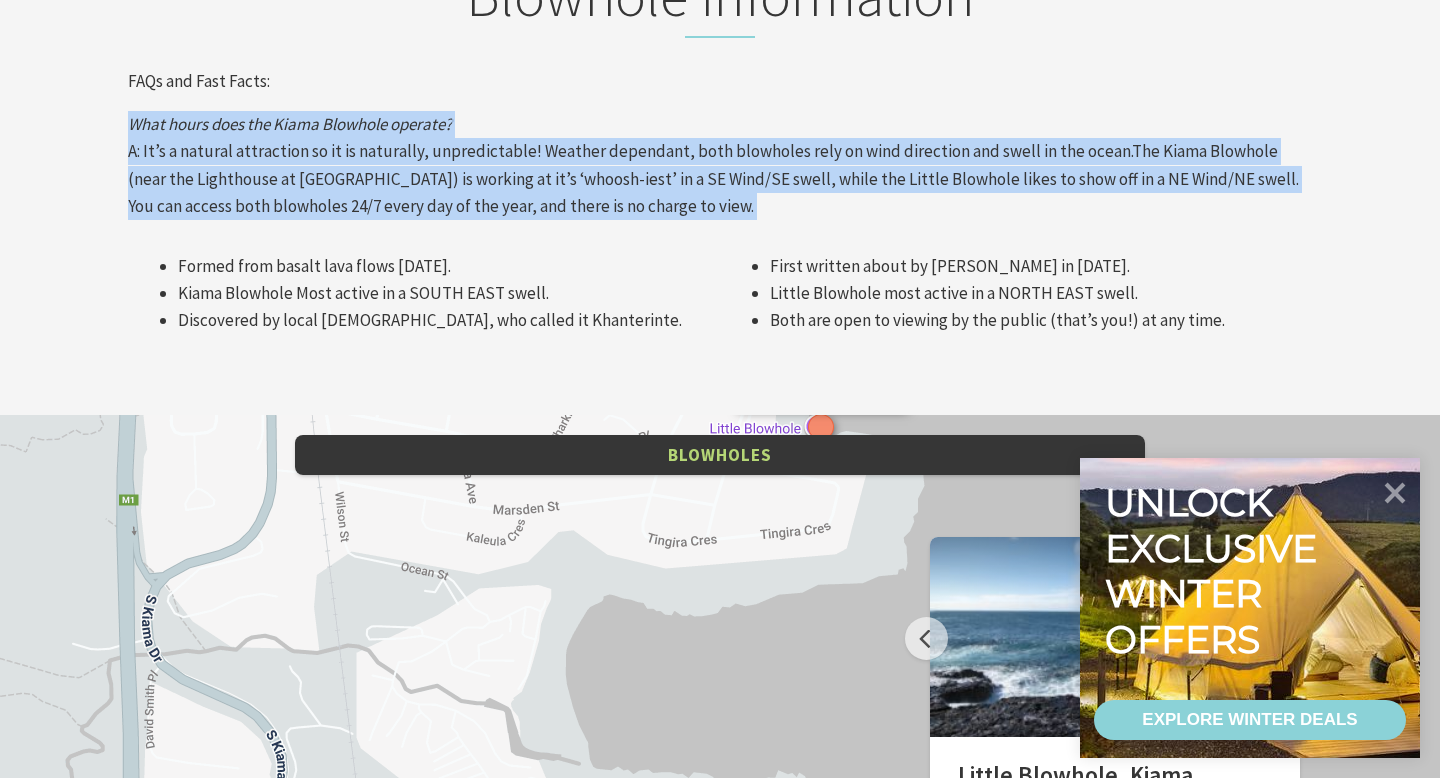 drag, startPoint x: 661, startPoint y: 156, endPoint x: 661, endPoint y: 221, distance: 65 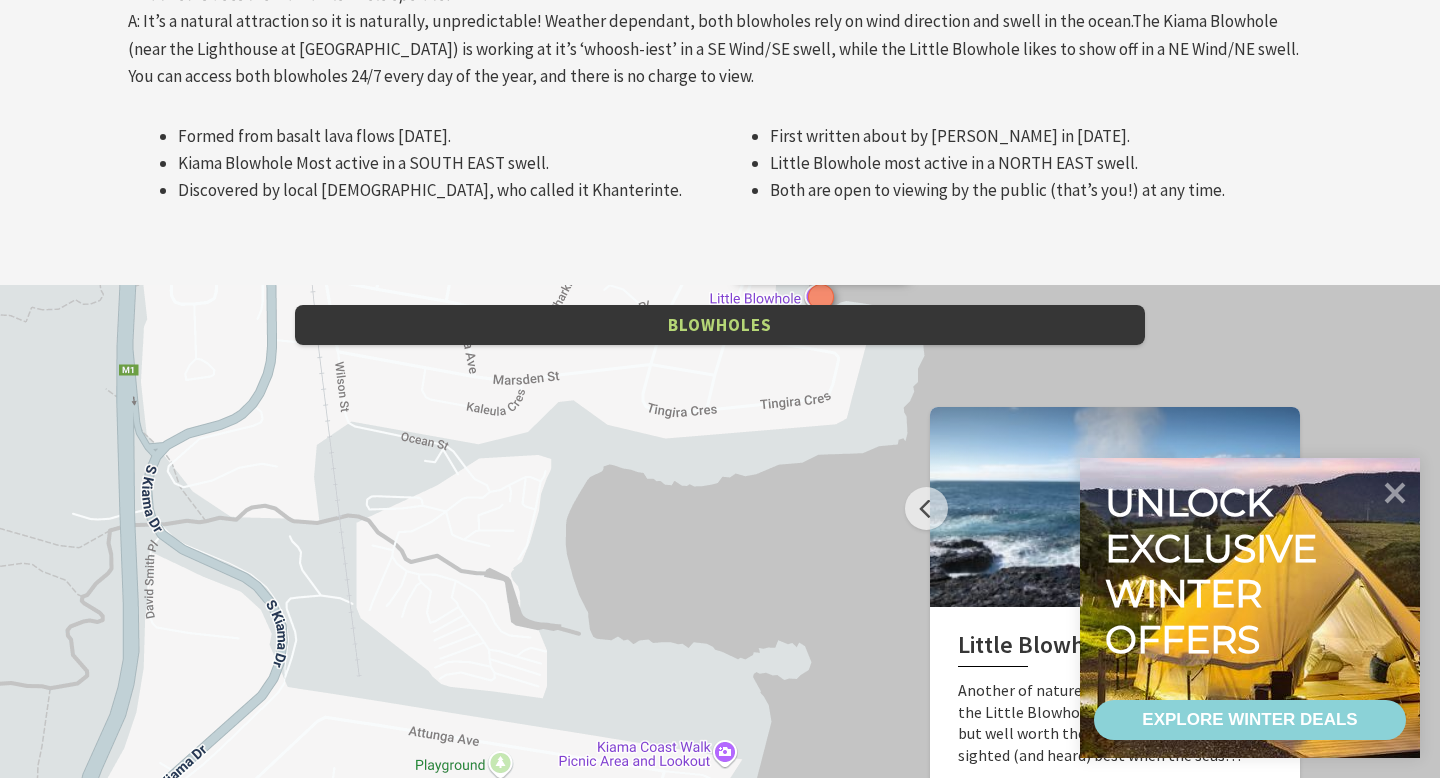 scroll, scrollTop: 2218, scrollLeft: 0, axis: vertical 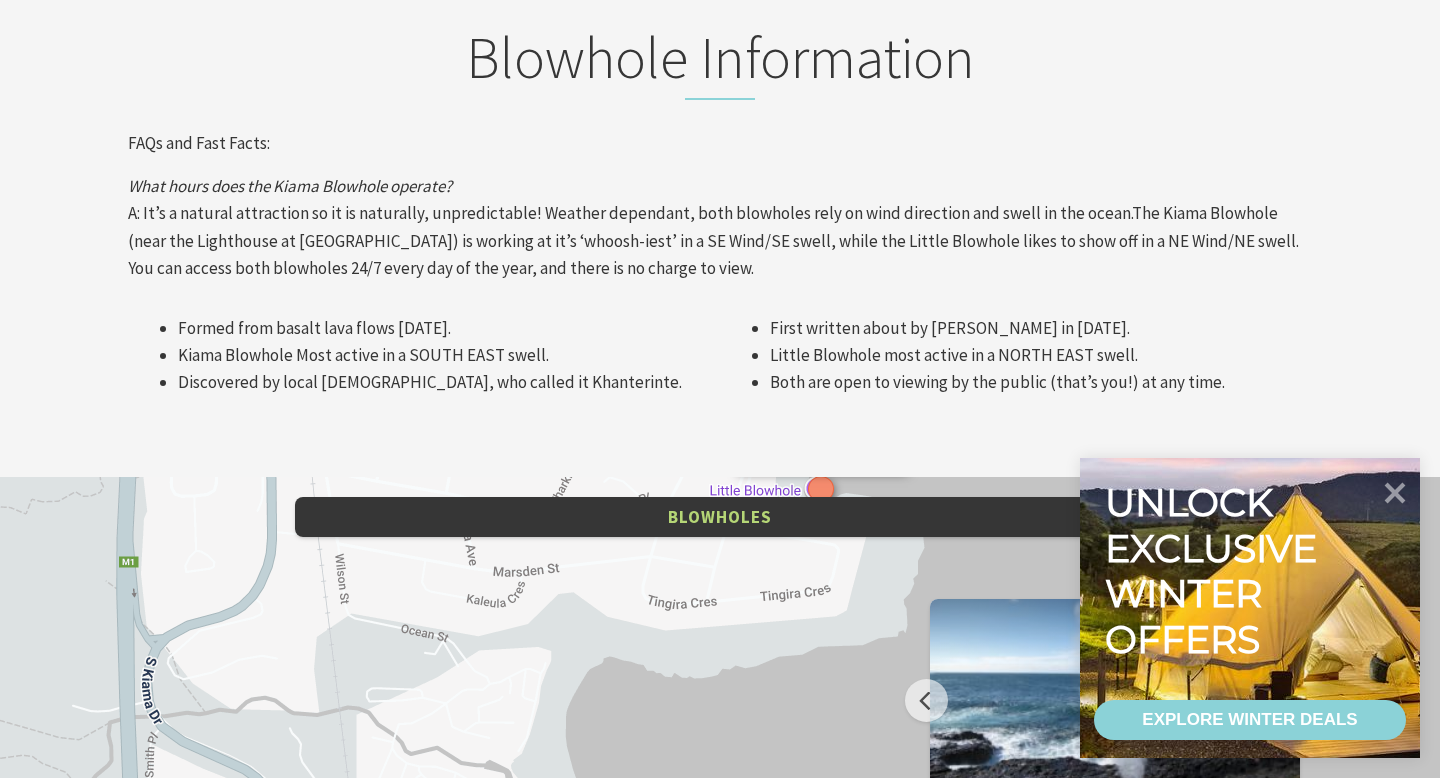 drag, startPoint x: 676, startPoint y: 198, endPoint x: 676, endPoint y: 360, distance: 162 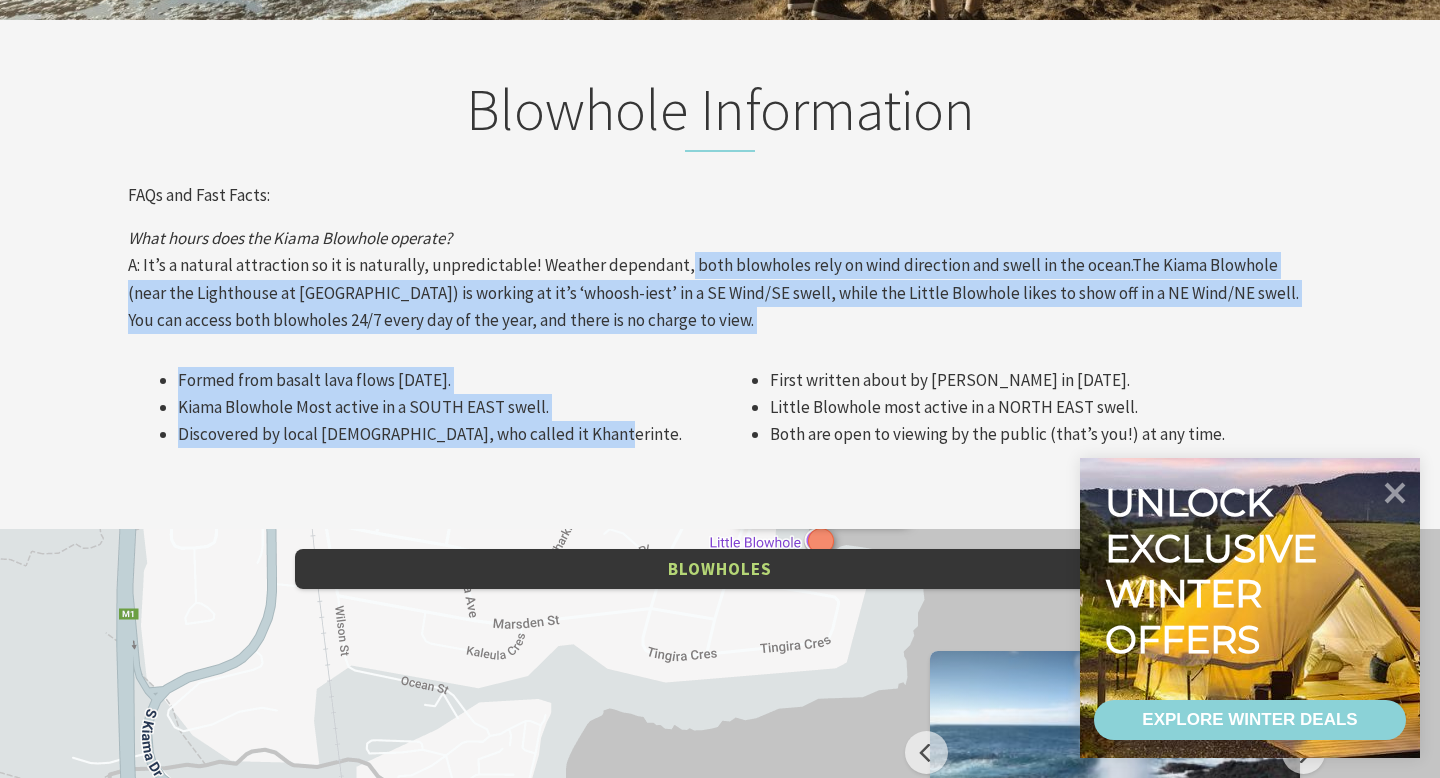 scroll, scrollTop: 2161, scrollLeft: 0, axis: vertical 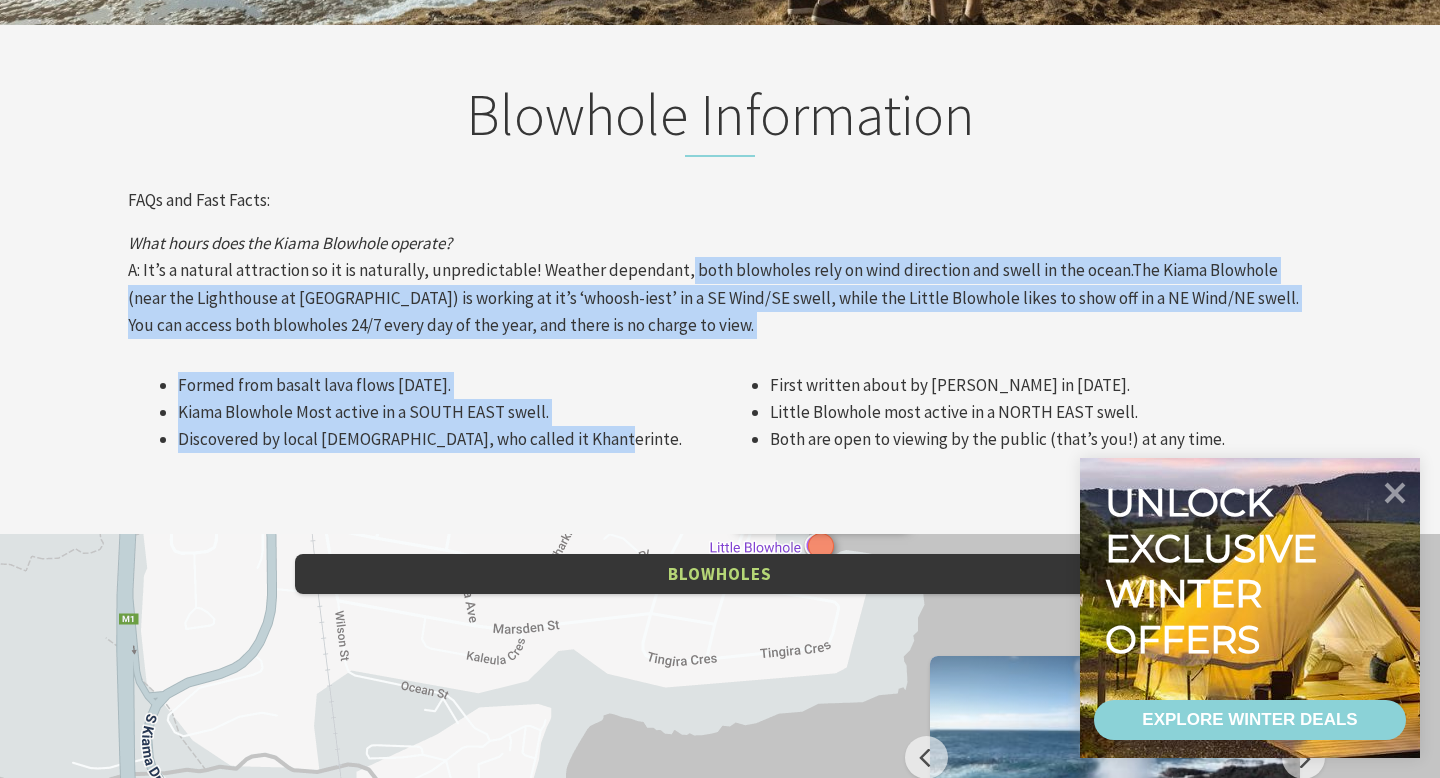 click on "Formed from basalt lava flows [DATE]." at bounding box center [444, 385] 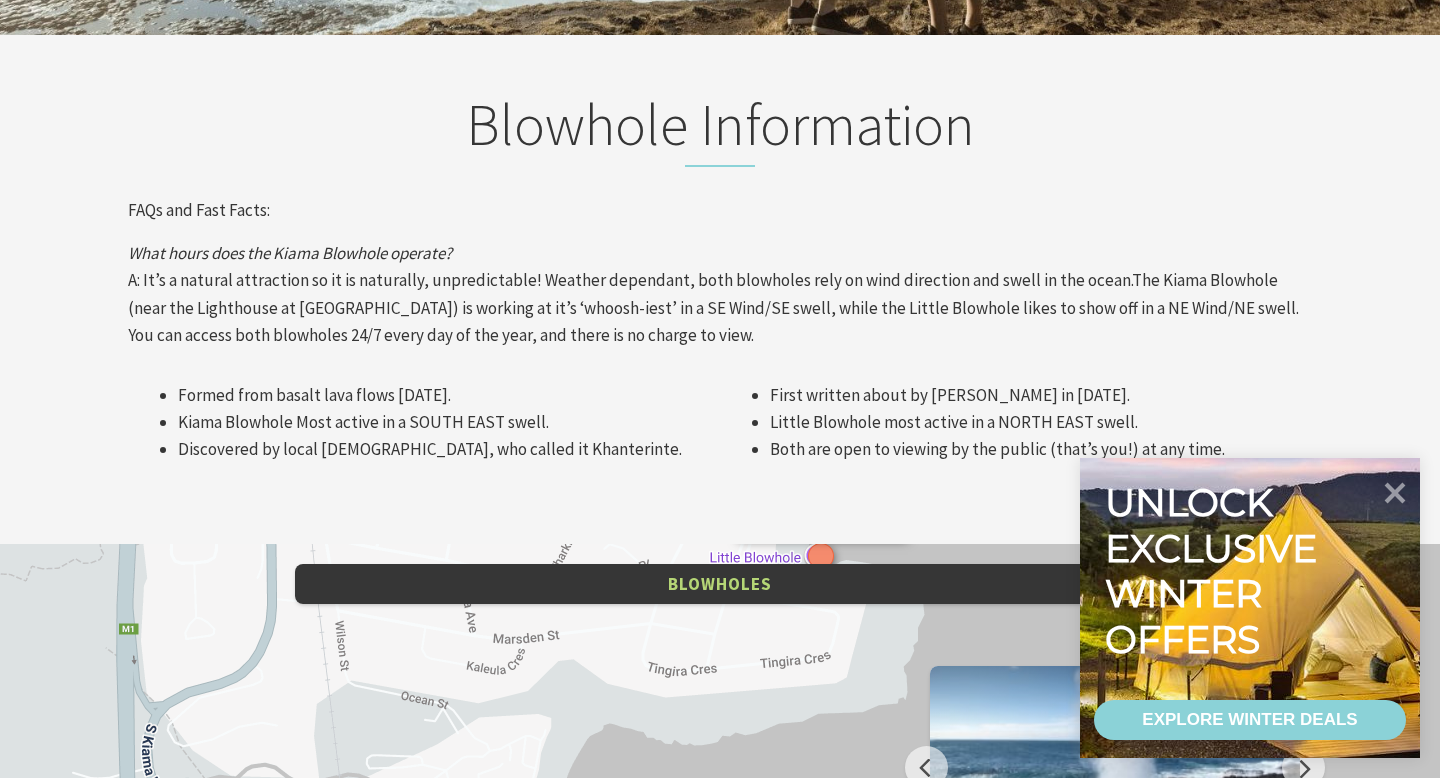 scroll, scrollTop: 2159, scrollLeft: 0, axis: vertical 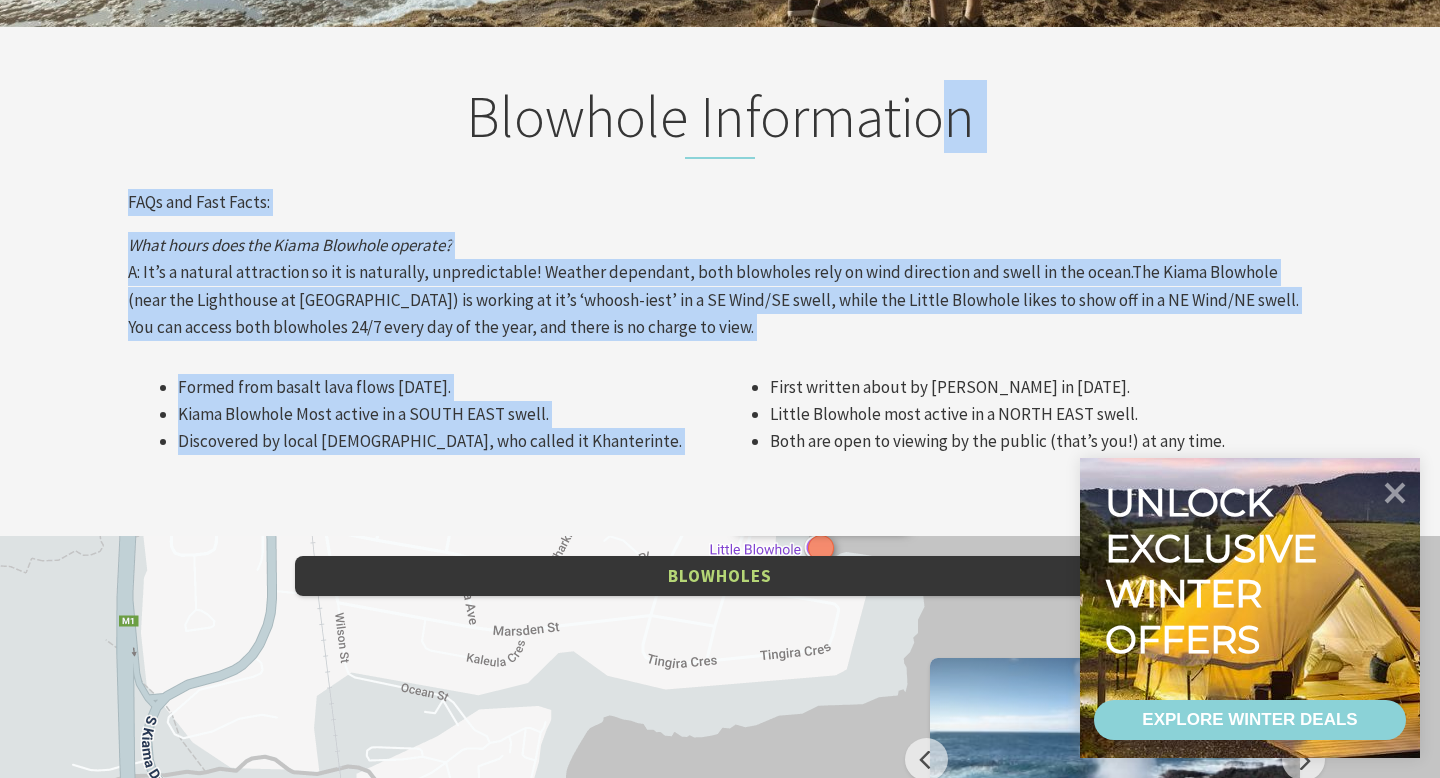 drag, startPoint x: 938, startPoint y: 55, endPoint x: 938, endPoint y: 340, distance: 285 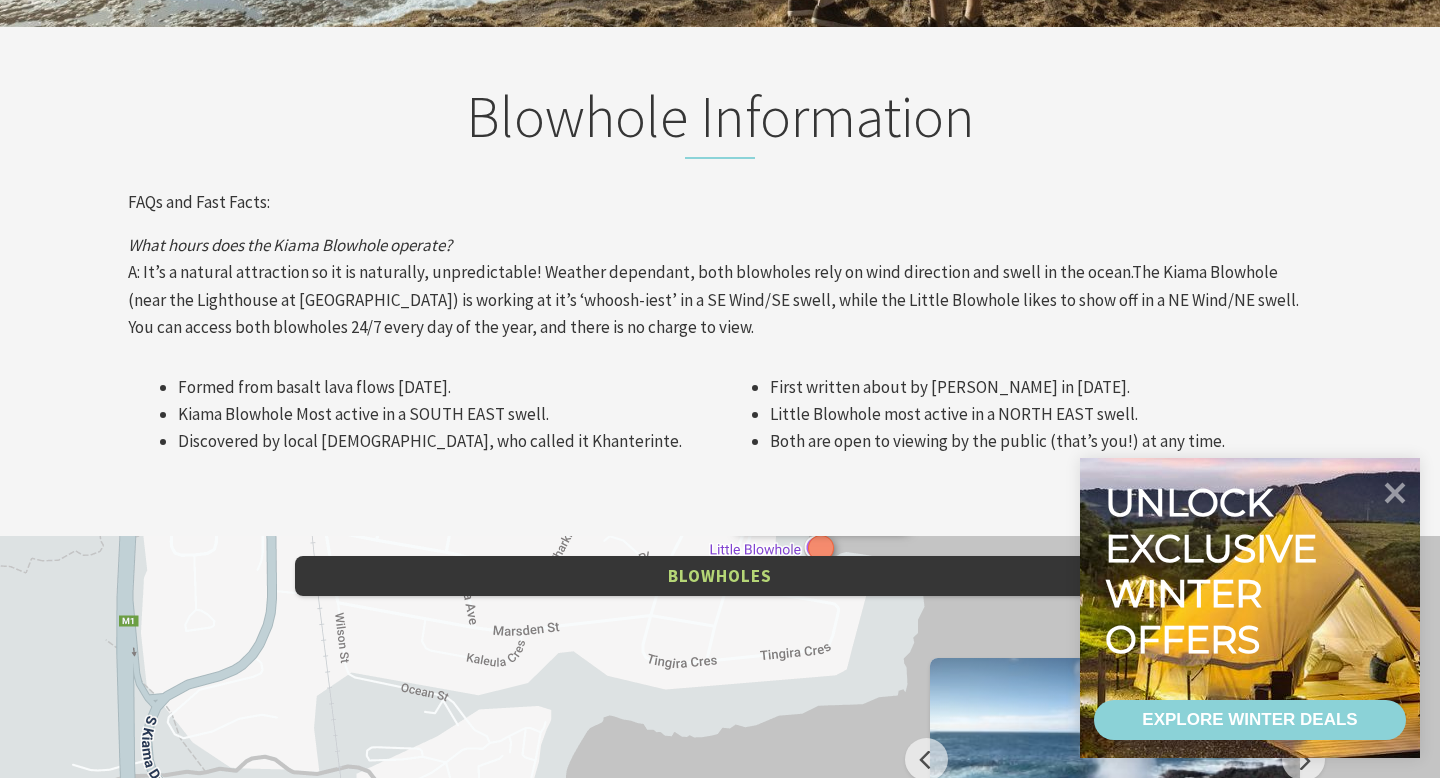 click on "Little Blowhole most active in a NORTH EAST swell." at bounding box center [1036, 414] 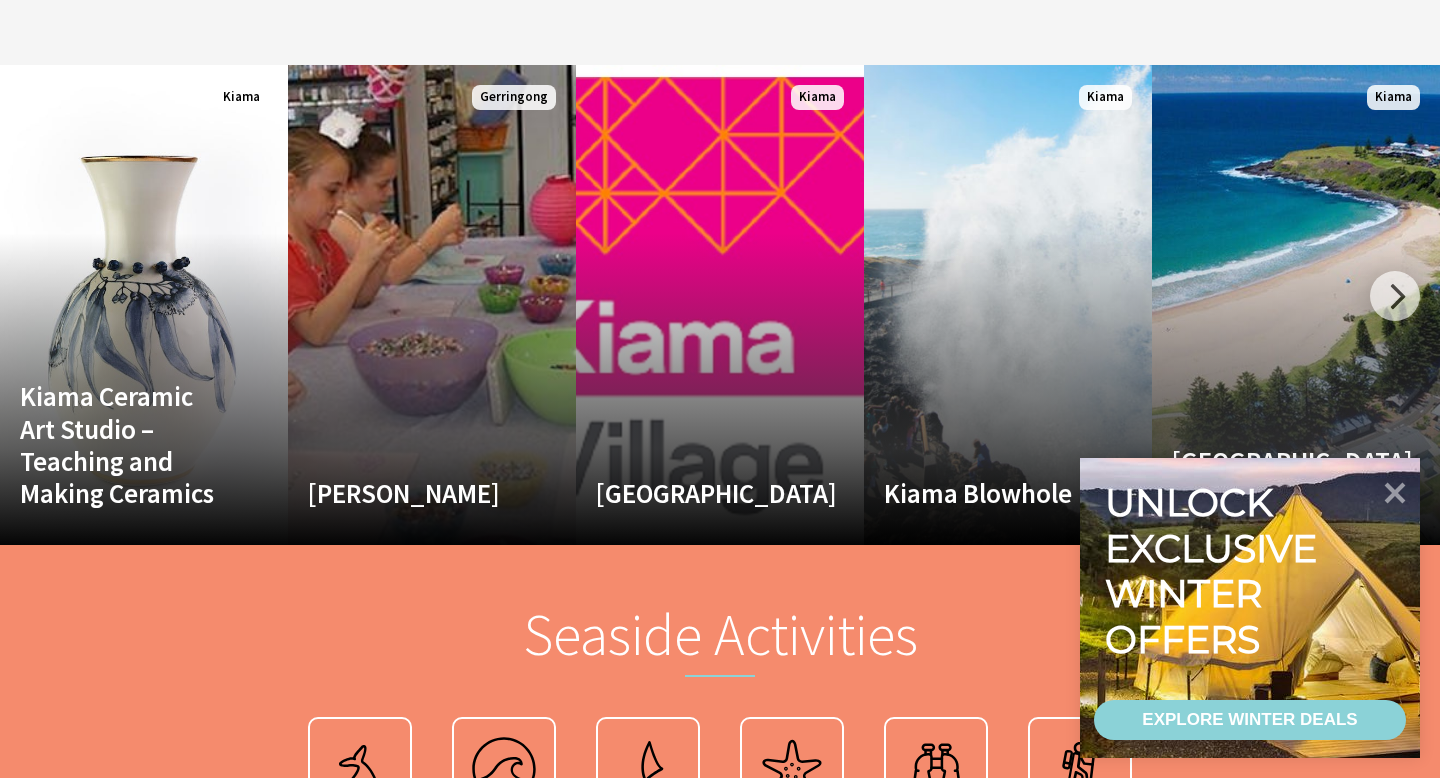 scroll, scrollTop: 3501, scrollLeft: 0, axis: vertical 